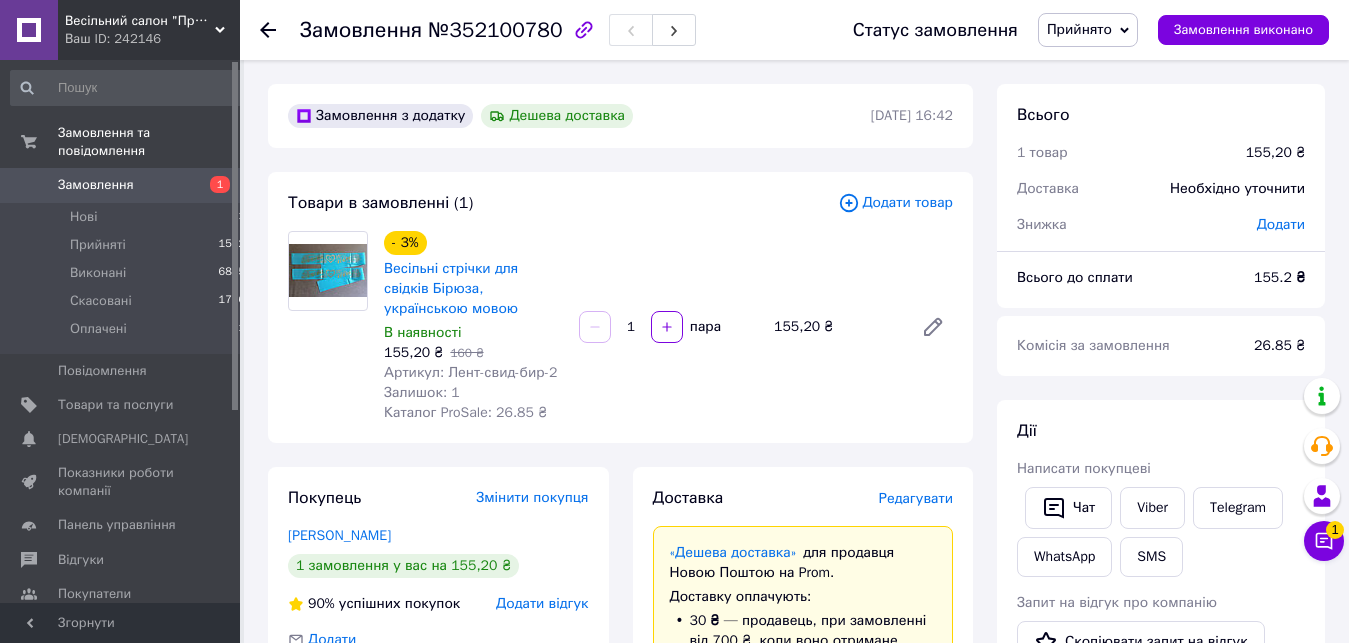 scroll, scrollTop: 408, scrollLeft: 0, axis: vertical 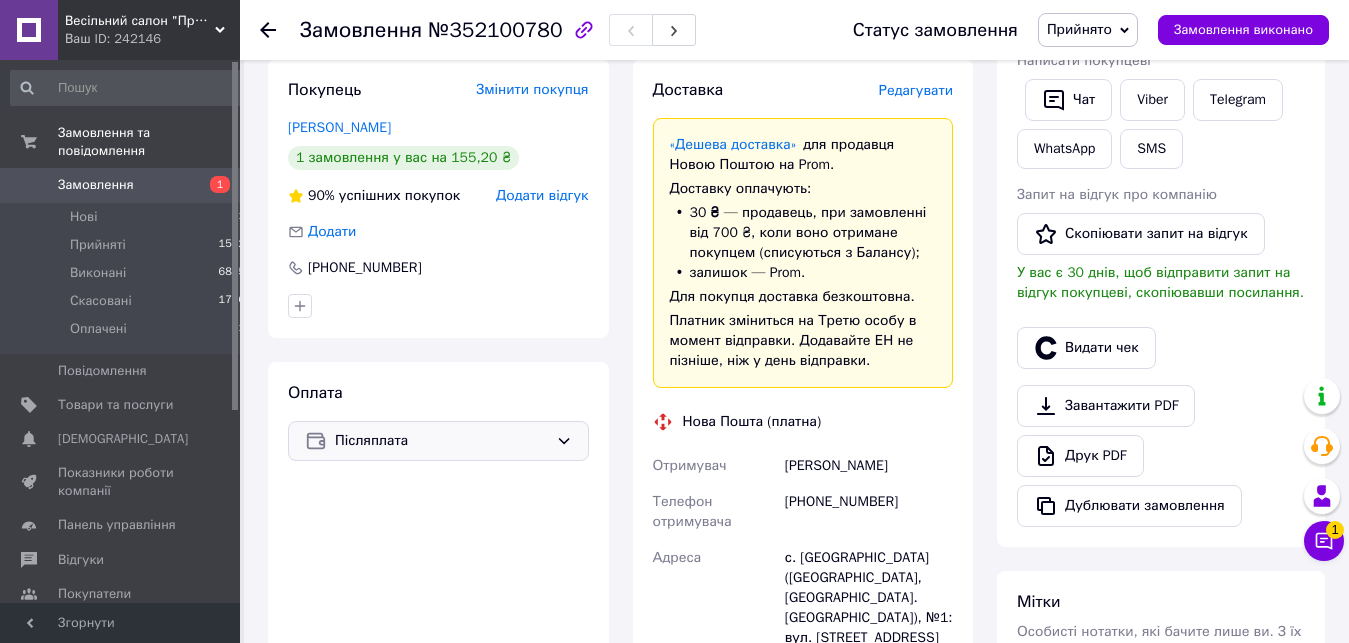 click on "Післяплата" at bounding box center [438, 441] 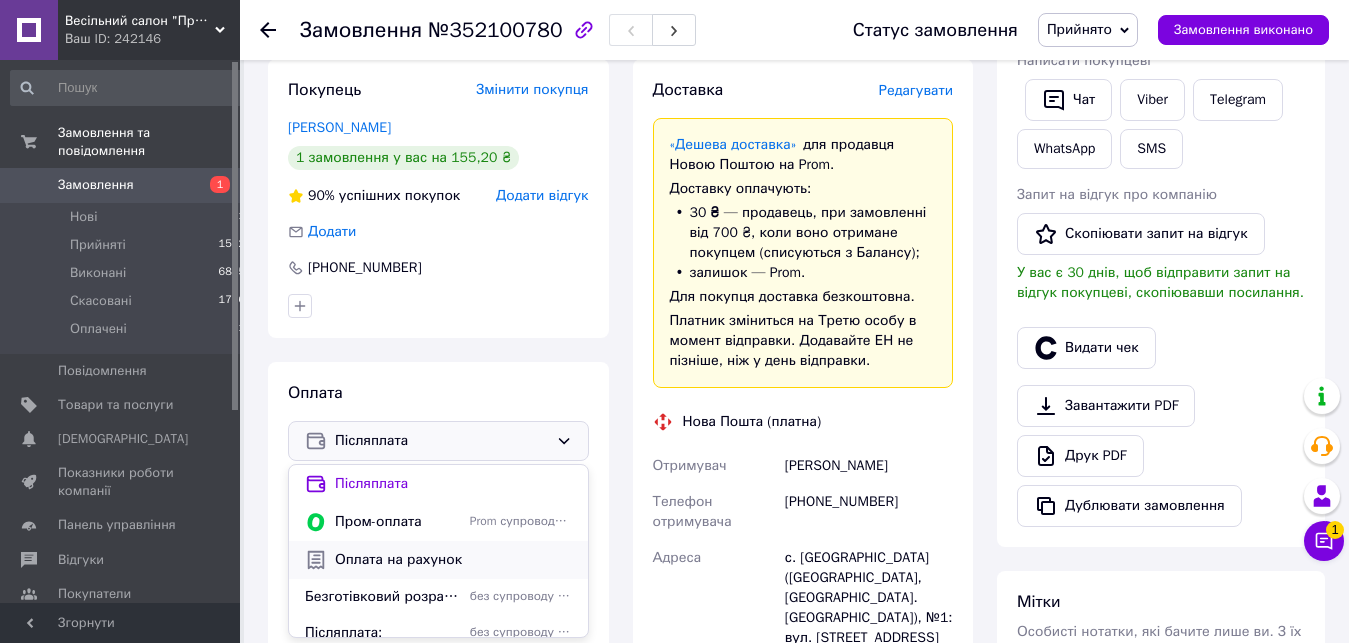 click on "Оплата на рахунок" at bounding box center [453, 560] 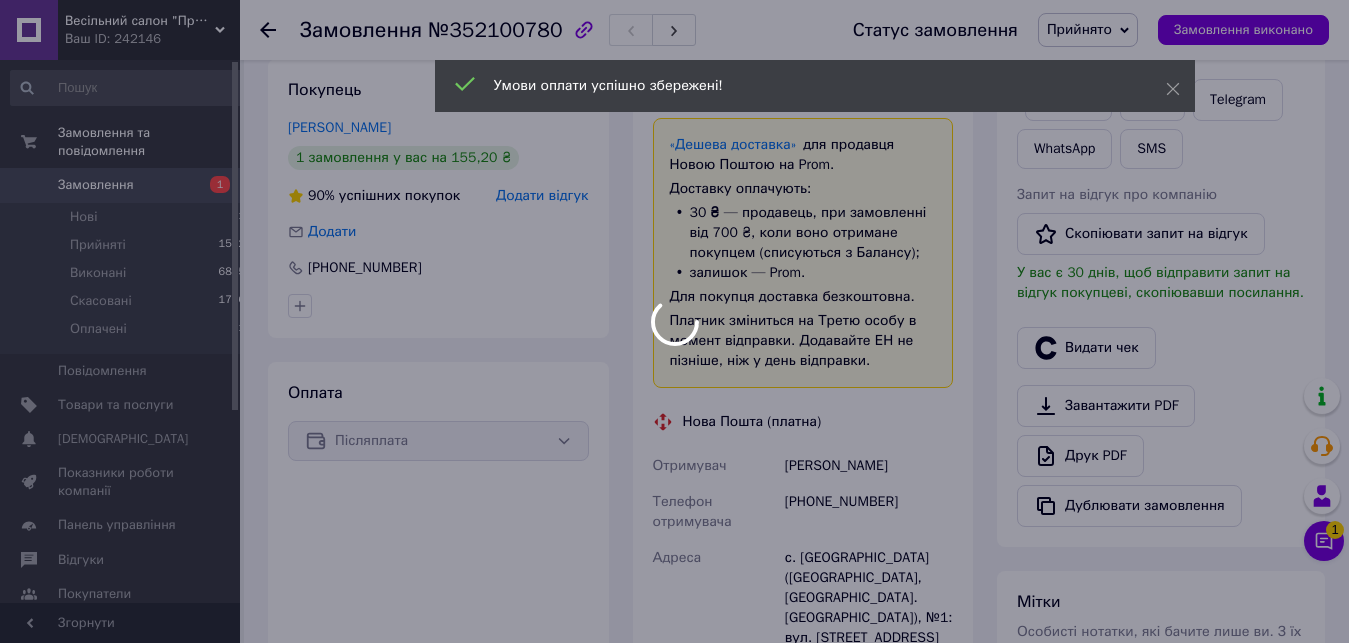 scroll, scrollTop: 0, scrollLeft: 0, axis: both 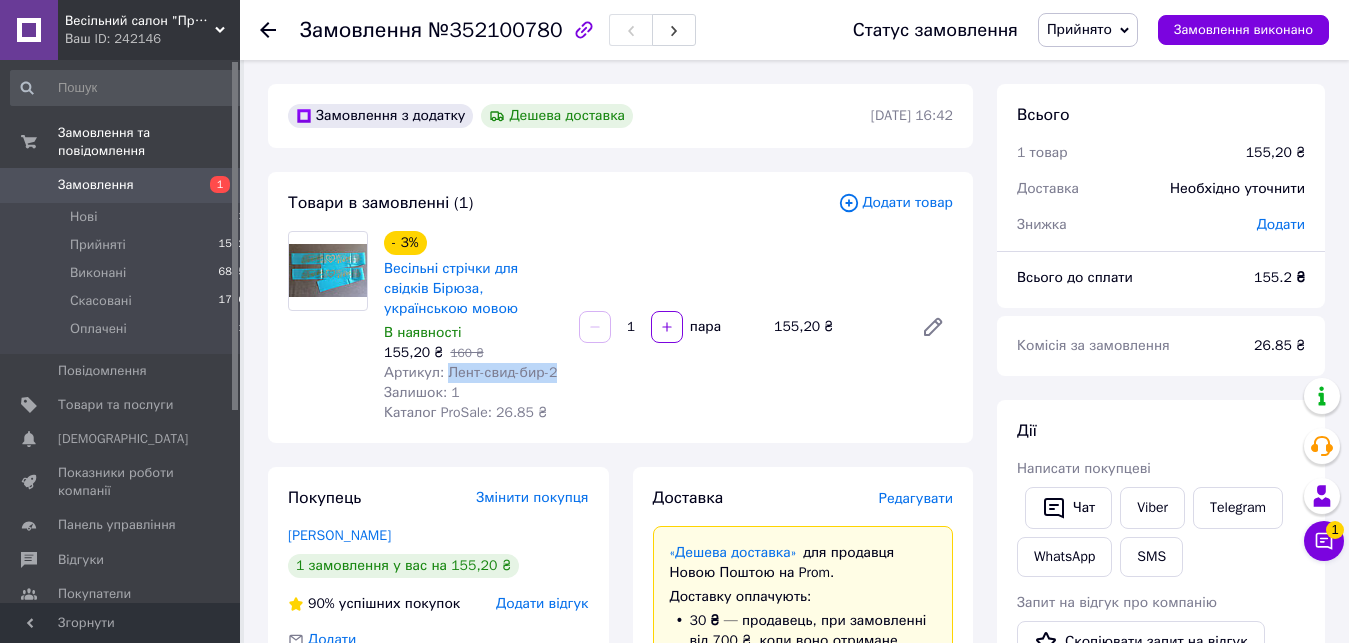 drag, startPoint x: 445, startPoint y: 350, endPoint x: 568, endPoint y: 359, distance: 123.32883 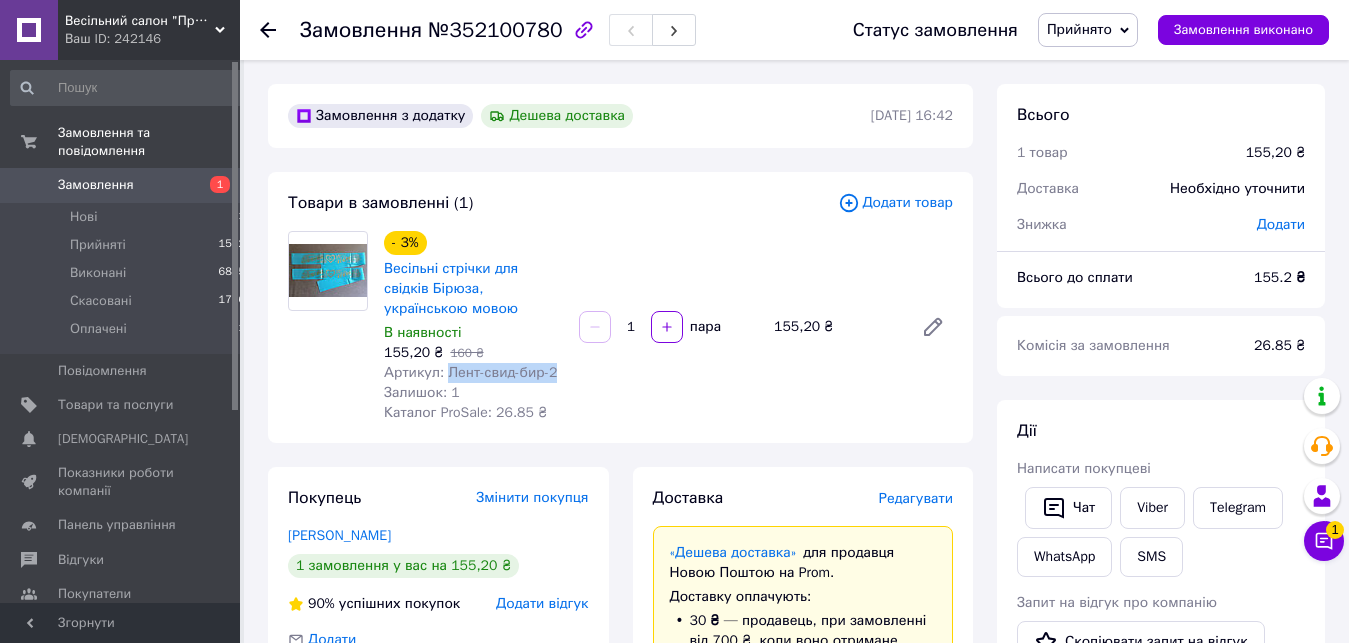 click on "- 3% Весільні стрічки для свідків Бірюза, українською мовою В наявності 155,20 ₴   160 ₴ Артикул: Лент-свид-бир-2 Залишок: 1 Каталог ProSale: 26.85 ₴" at bounding box center (473, 327) 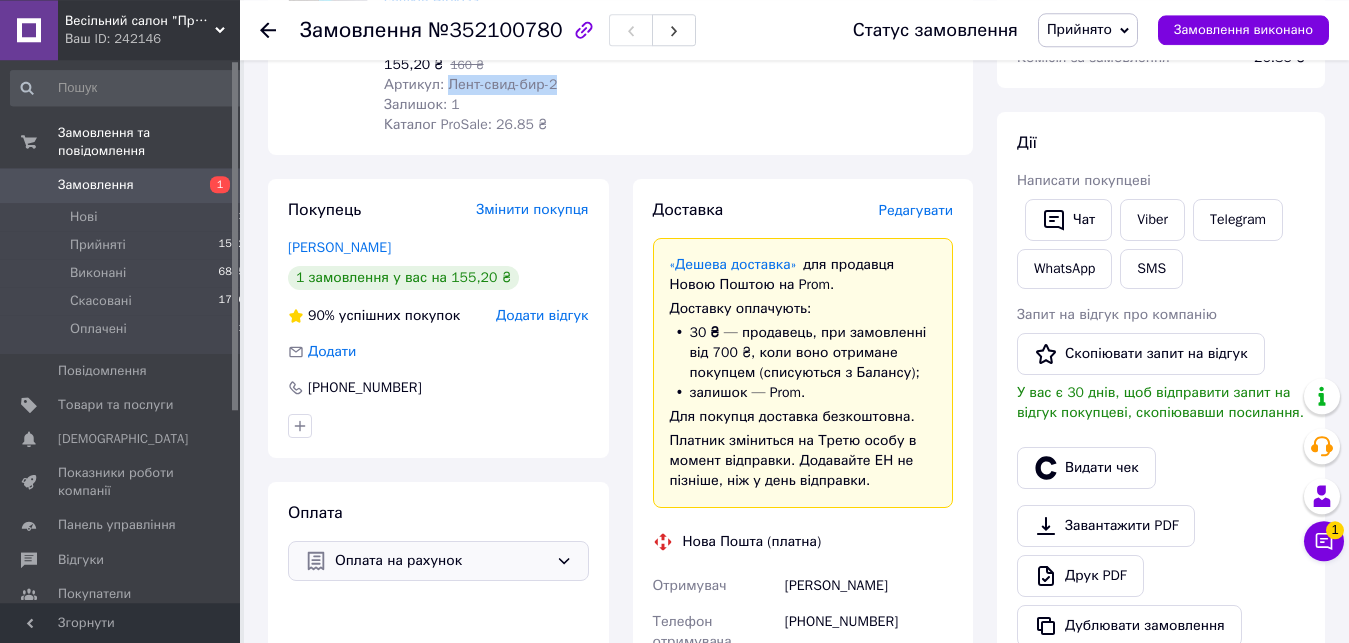 scroll, scrollTop: 306, scrollLeft: 0, axis: vertical 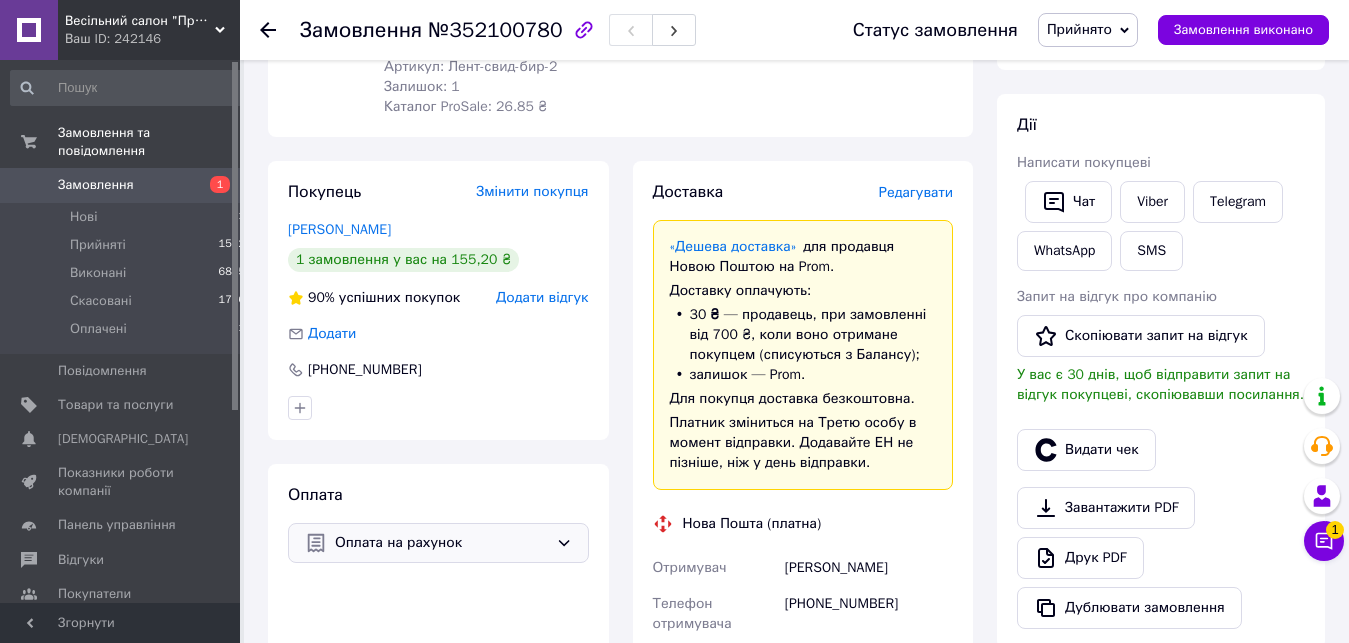 click on "Замовлення з додатку Дешева доставка [DATE] 16:42 Товари в замовленні (1) Додати товар - 3% Весільні стрічки для свідків Бірюза, українською мовою В наявності 155,20 ₴   160 ₴ Артикул: Лент-свид-бир-2 Залишок: 1 Каталог ProSale: 26.85 ₴  1   пара 155,20 ₴ Покупець Змінити покупця [PERSON_NAME] 1 замовлення у вас на 155,20 ₴ 90%   успішних покупок Додати відгук Додати [PHONE_NUMBER] Оплата Оплата на рахунок Доставка Редагувати «Дешева доставка»   для продавця Новою Поштою на Prom. Доставку оплачують: 30 ₴   — продавець залишок — Prom. Для покупця доставка безкоштовна. Нова Пошта (платна)   < >" at bounding box center (620, 548) 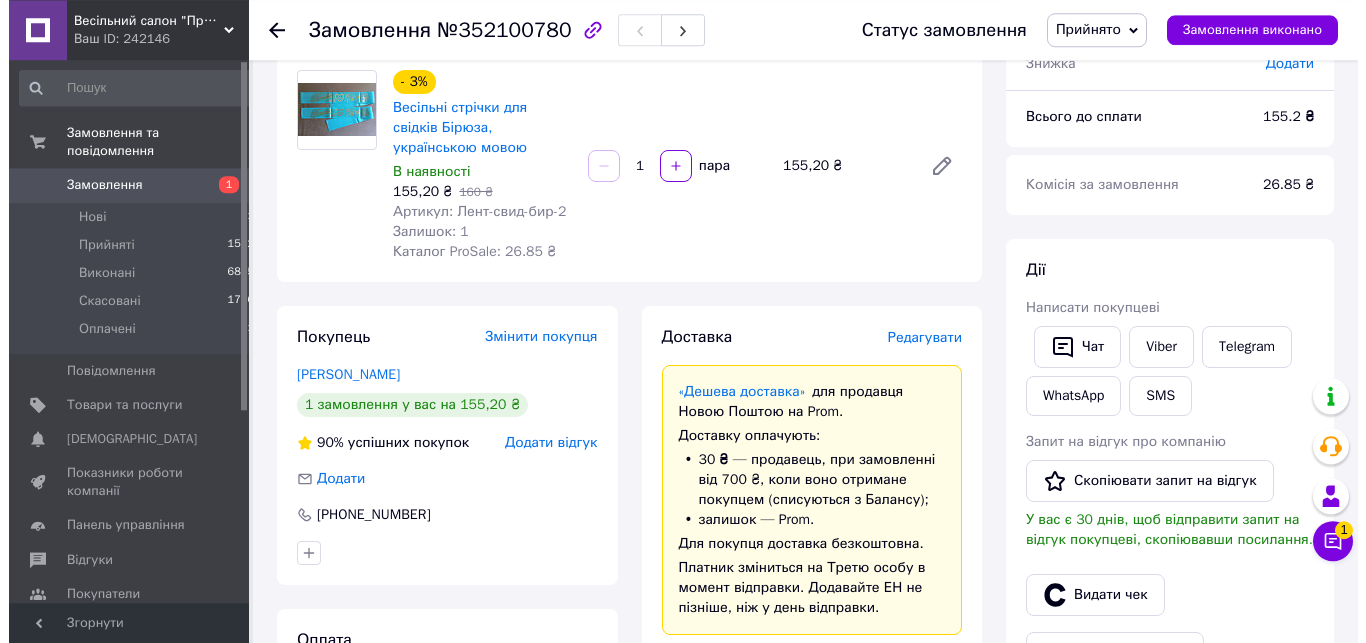 scroll, scrollTop: 102, scrollLeft: 0, axis: vertical 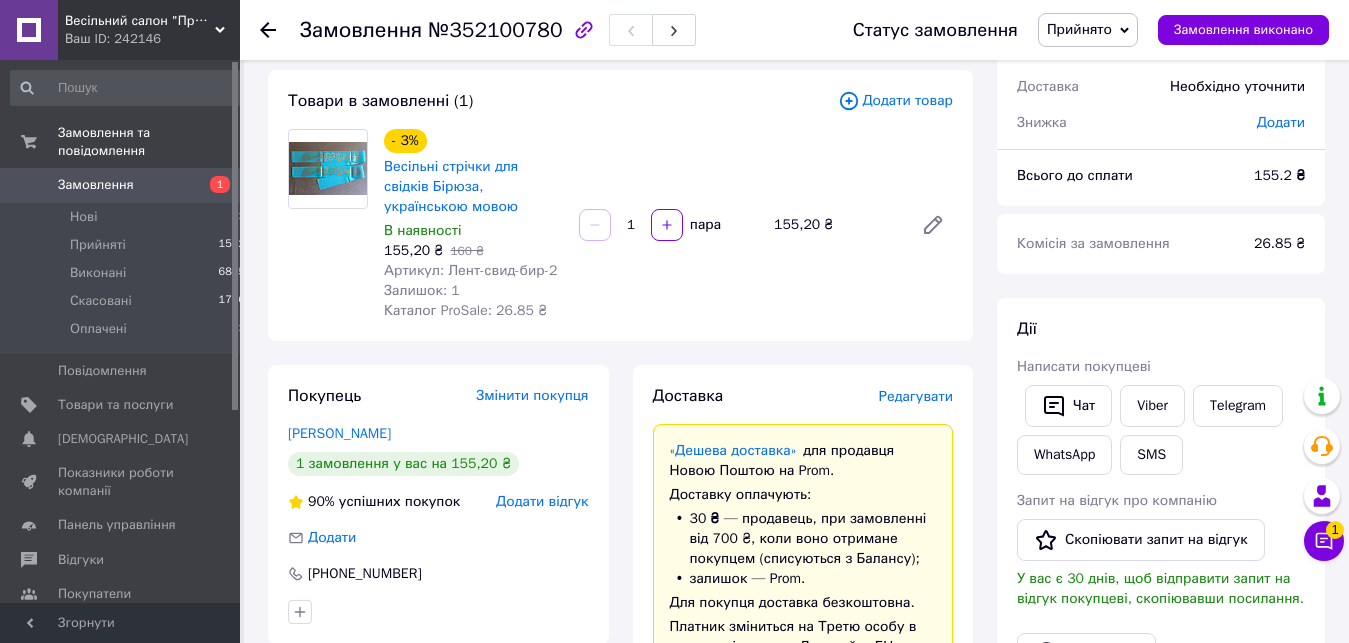 click on "Редагувати" at bounding box center [916, 396] 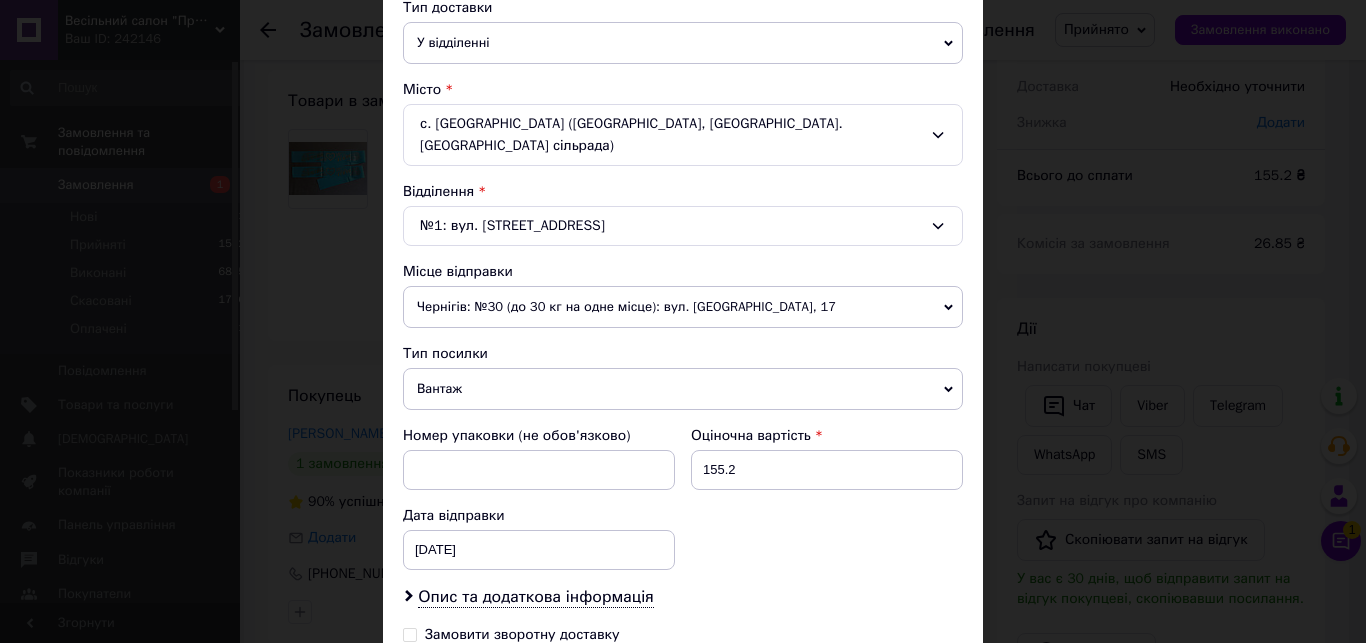 scroll, scrollTop: 570, scrollLeft: 0, axis: vertical 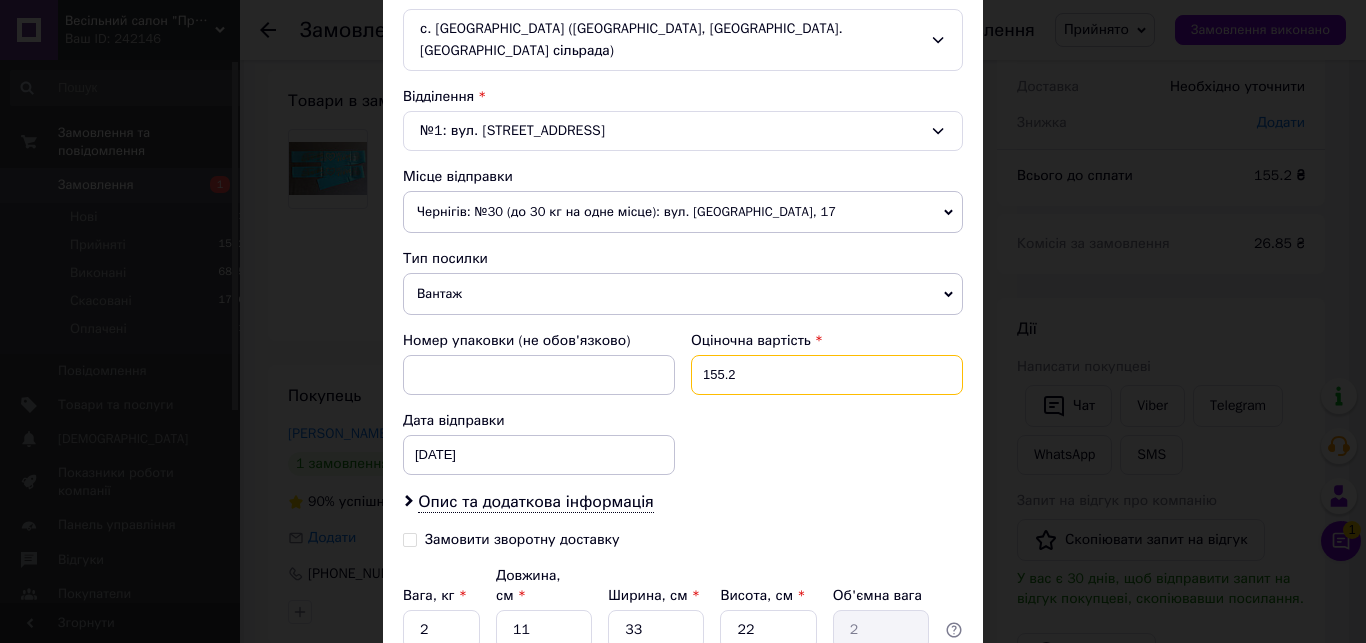drag, startPoint x: 752, startPoint y: 380, endPoint x: 670, endPoint y: 383, distance: 82.05486 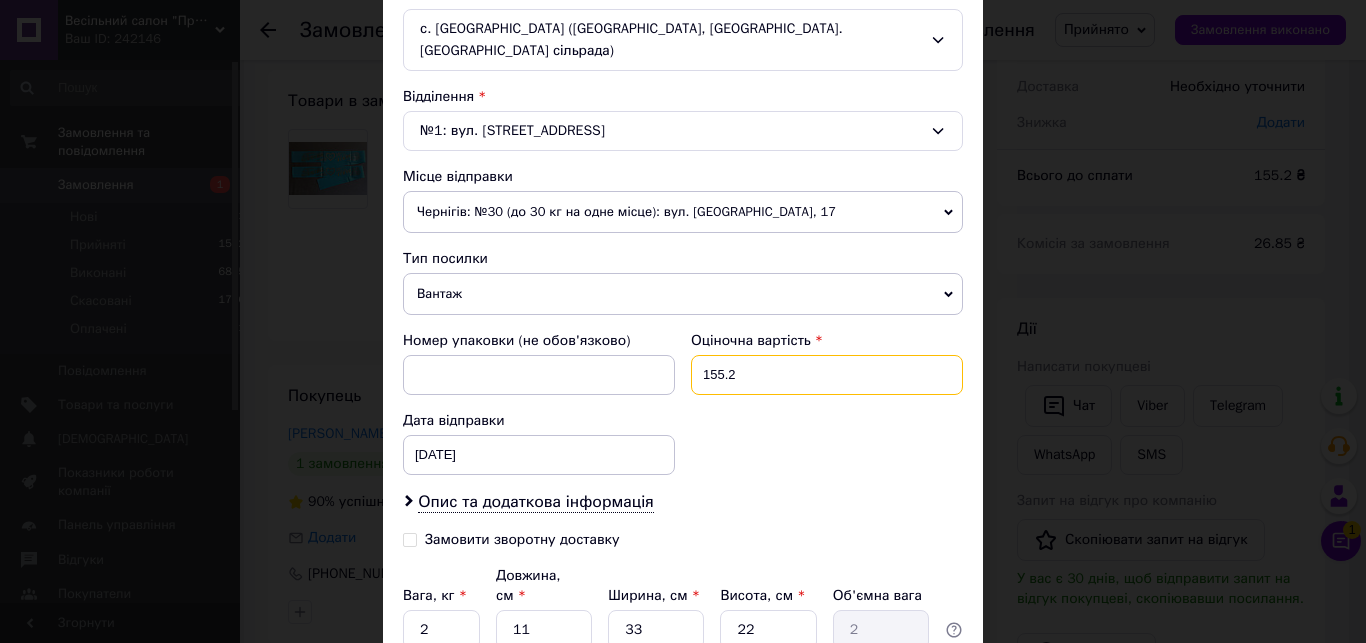 click on "155.2" at bounding box center (827, 375) 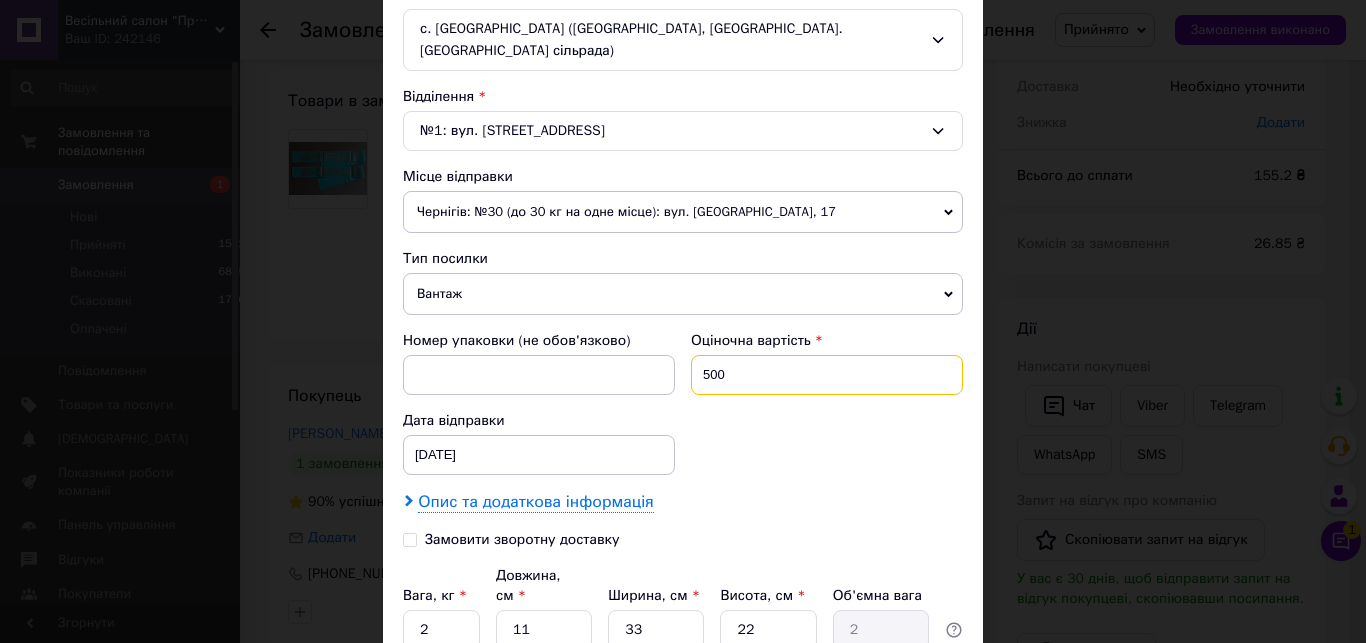 type on "500" 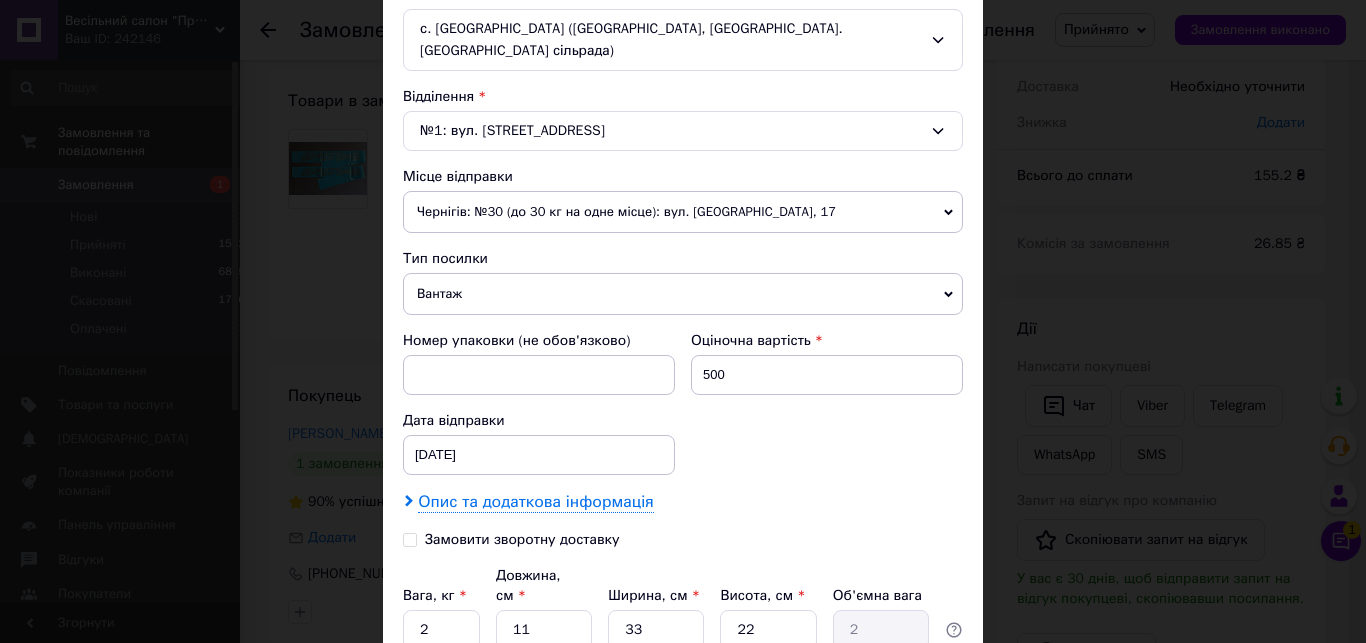 click on "Опис та додаткова інформація" at bounding box center (535, 502) 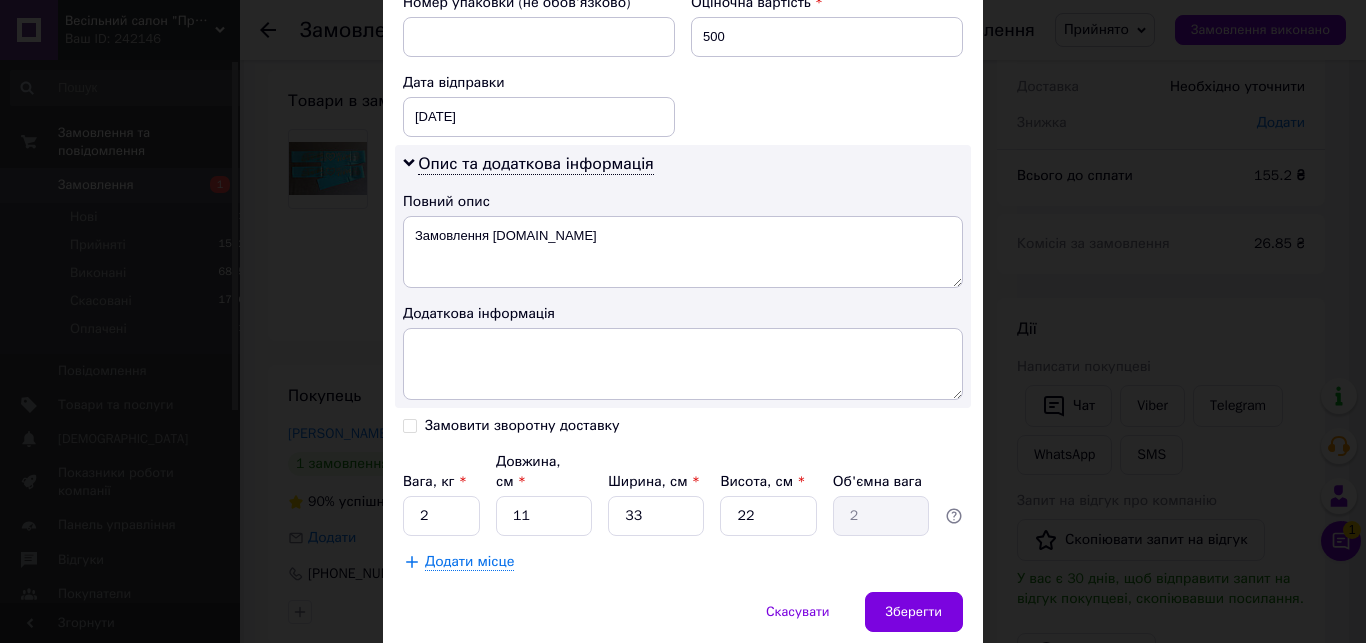 scroll, scrollTop: 912, scrollLeft: 0, axis: vertical 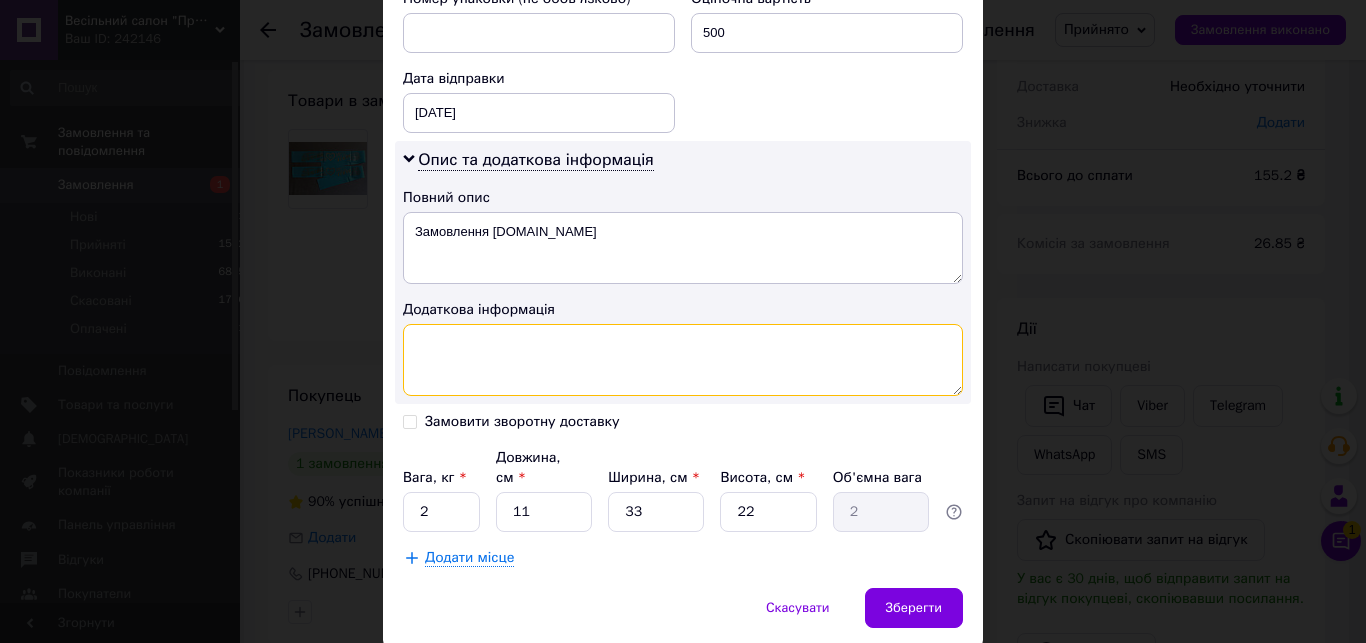 click at bounding box center (683, 360) 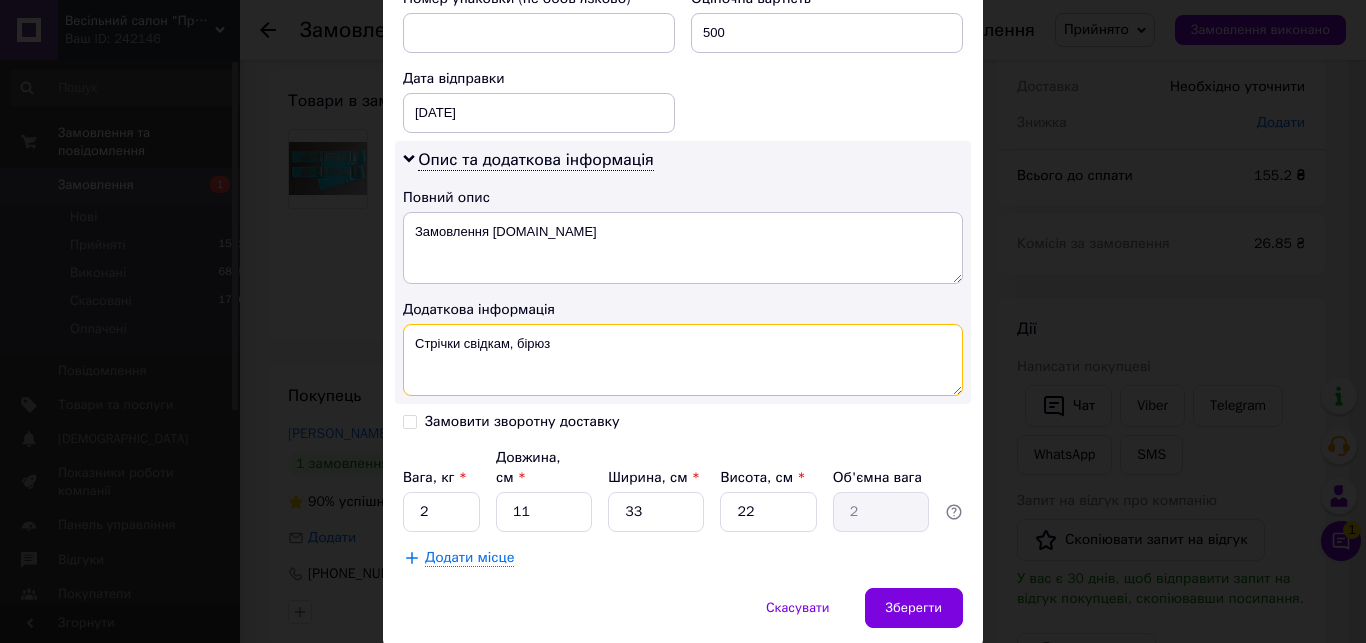 type on "Стрічки свідкам, бірюз" 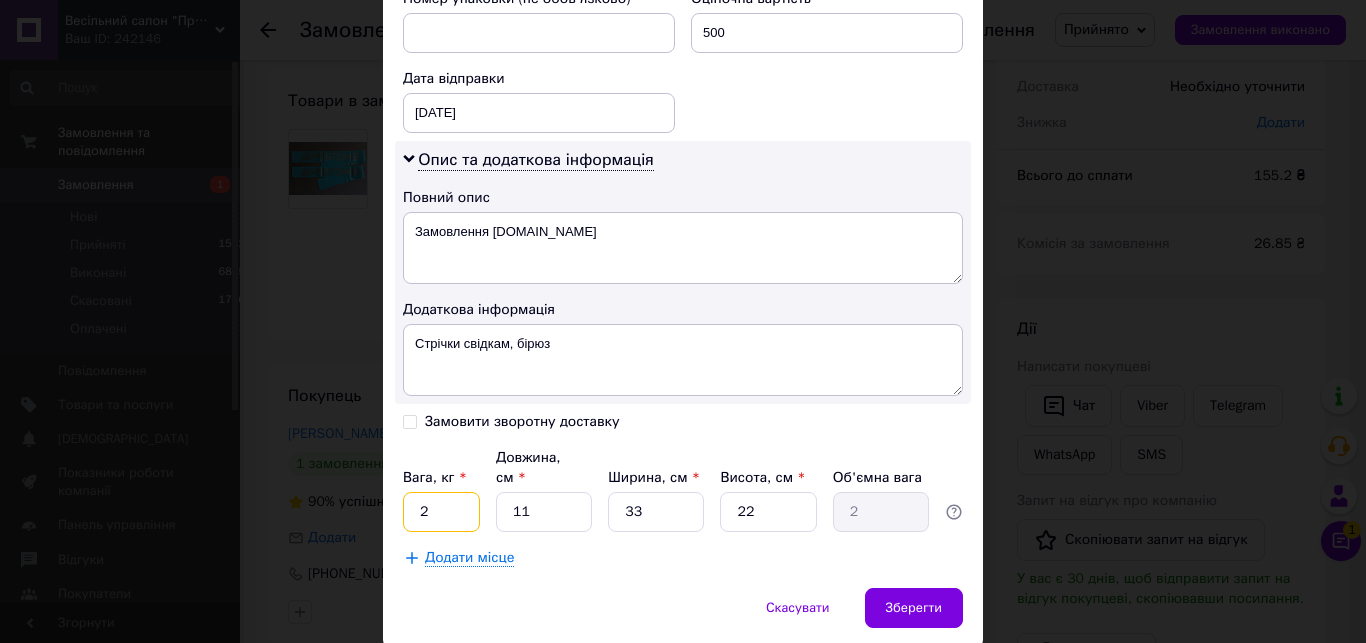 drag, startPoint x: 437, startPoint y: 516, endPoint x: 403, endPoint y: 528, distance: 36.05551 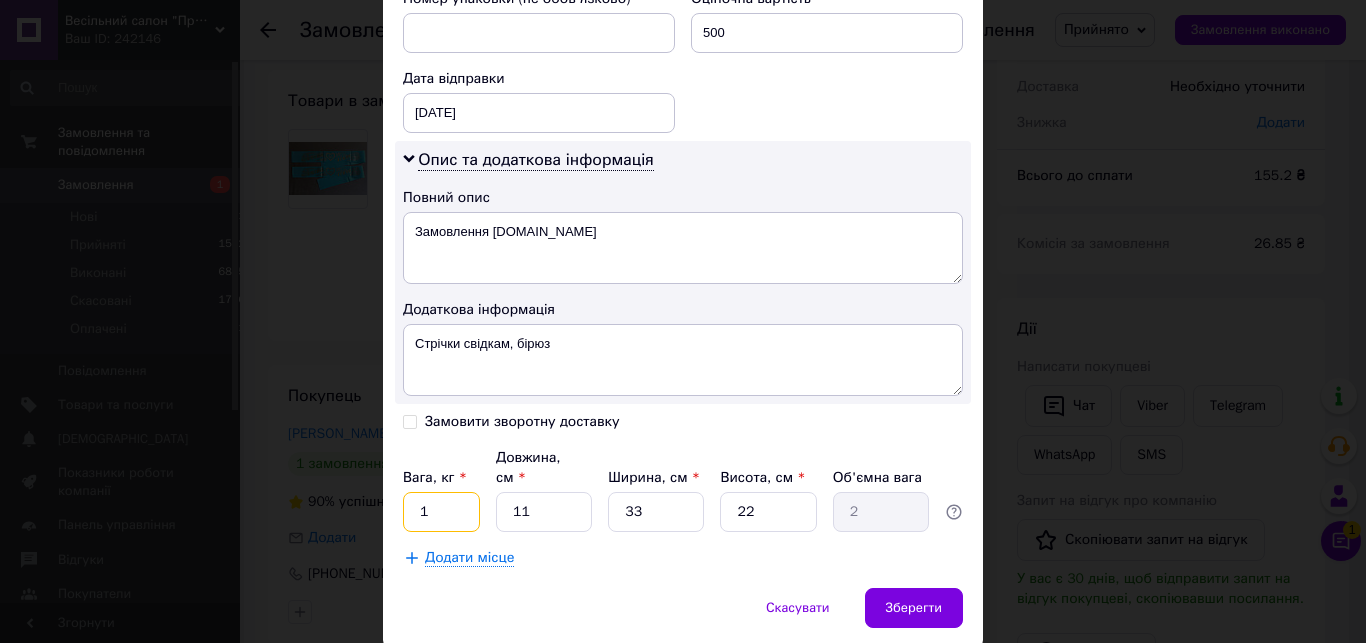 type on "1" 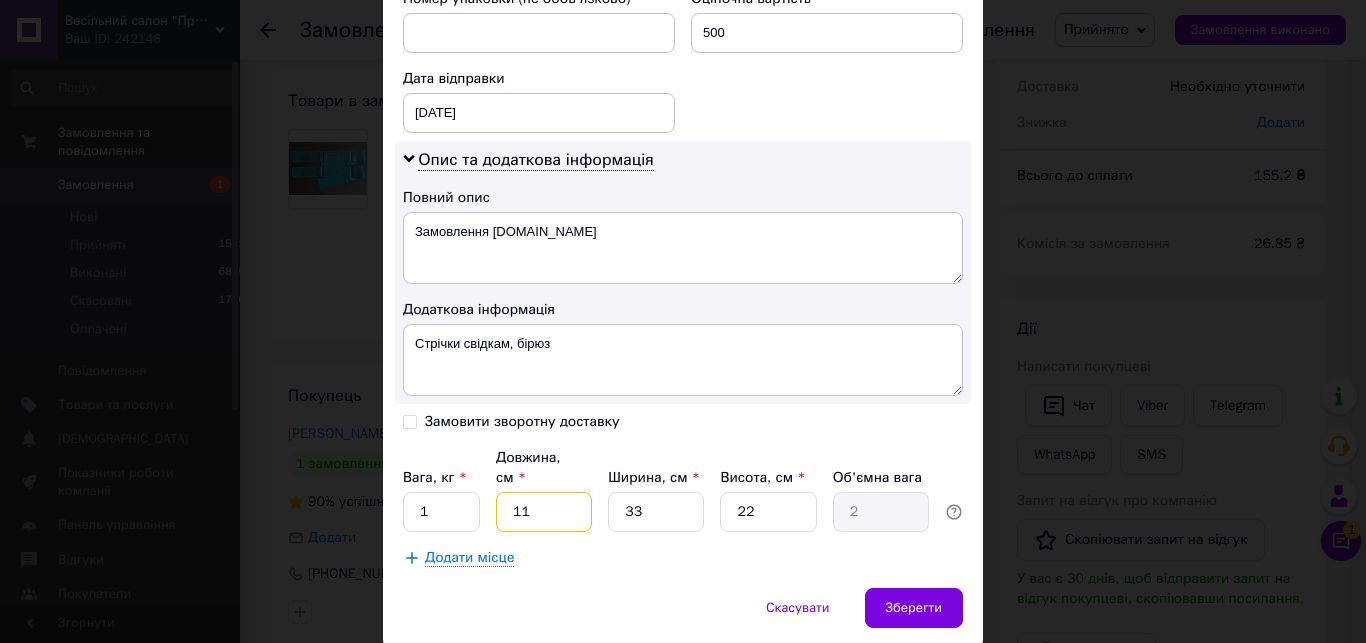type on "1" 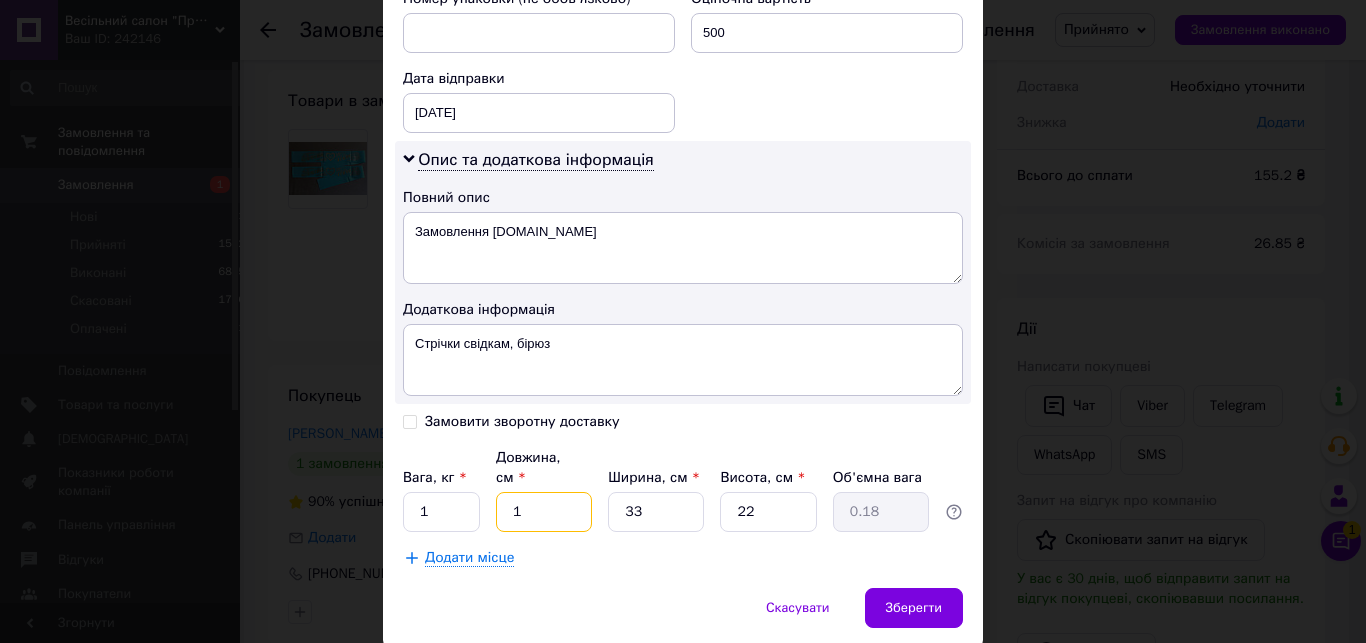 type on "15" 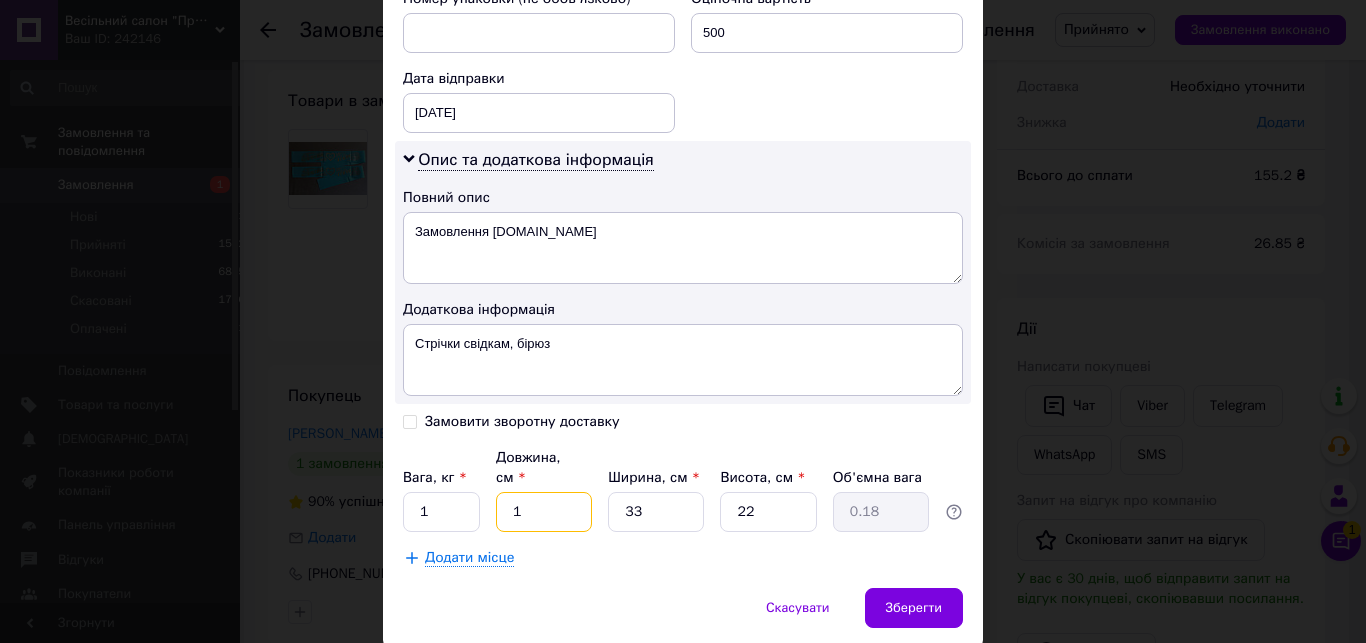 type on "2.72" 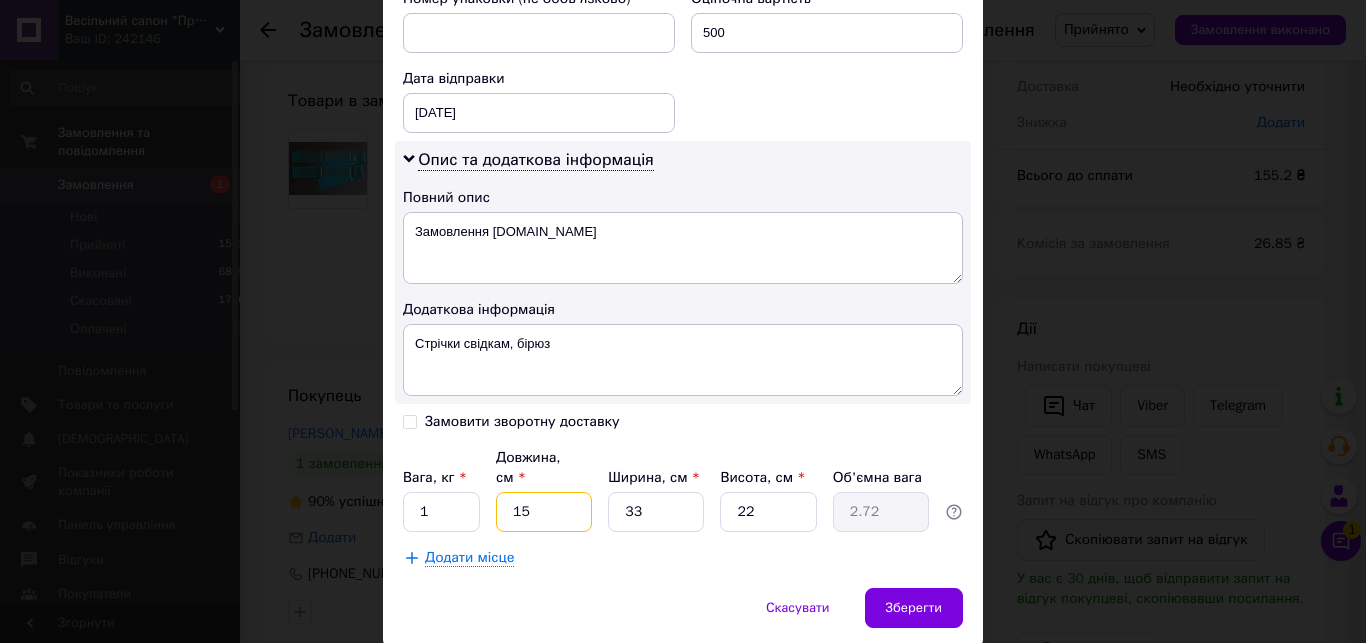 type on "15" 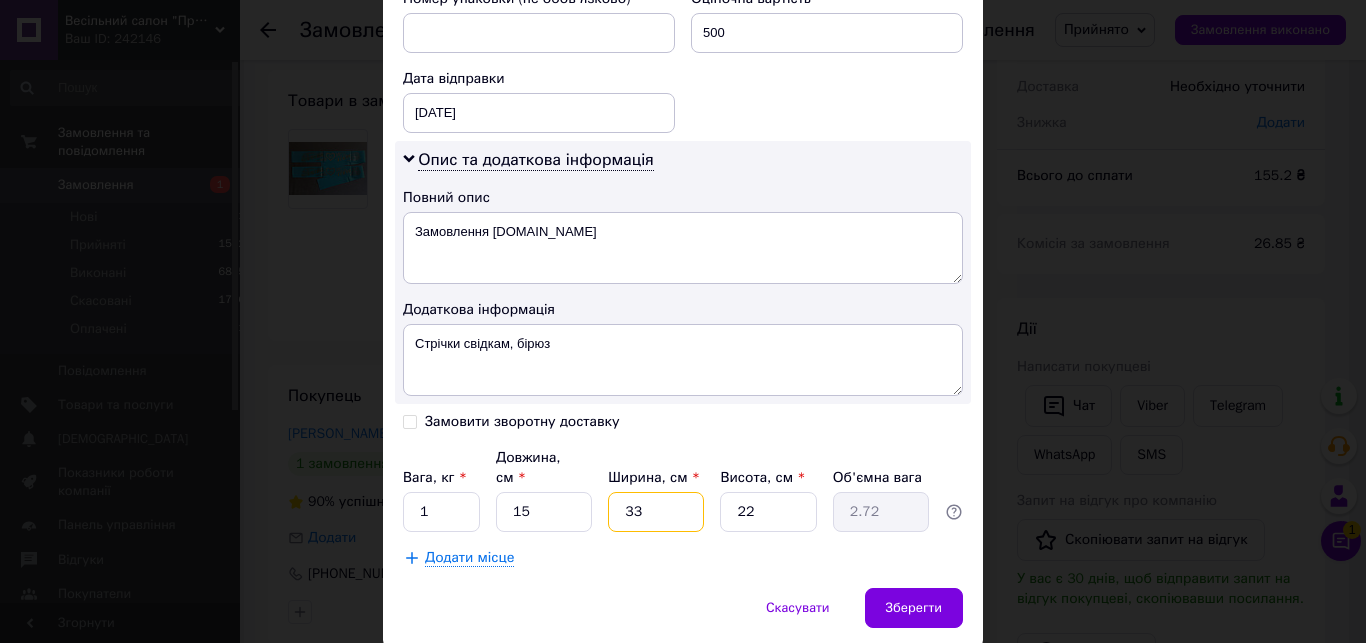 type on "1" 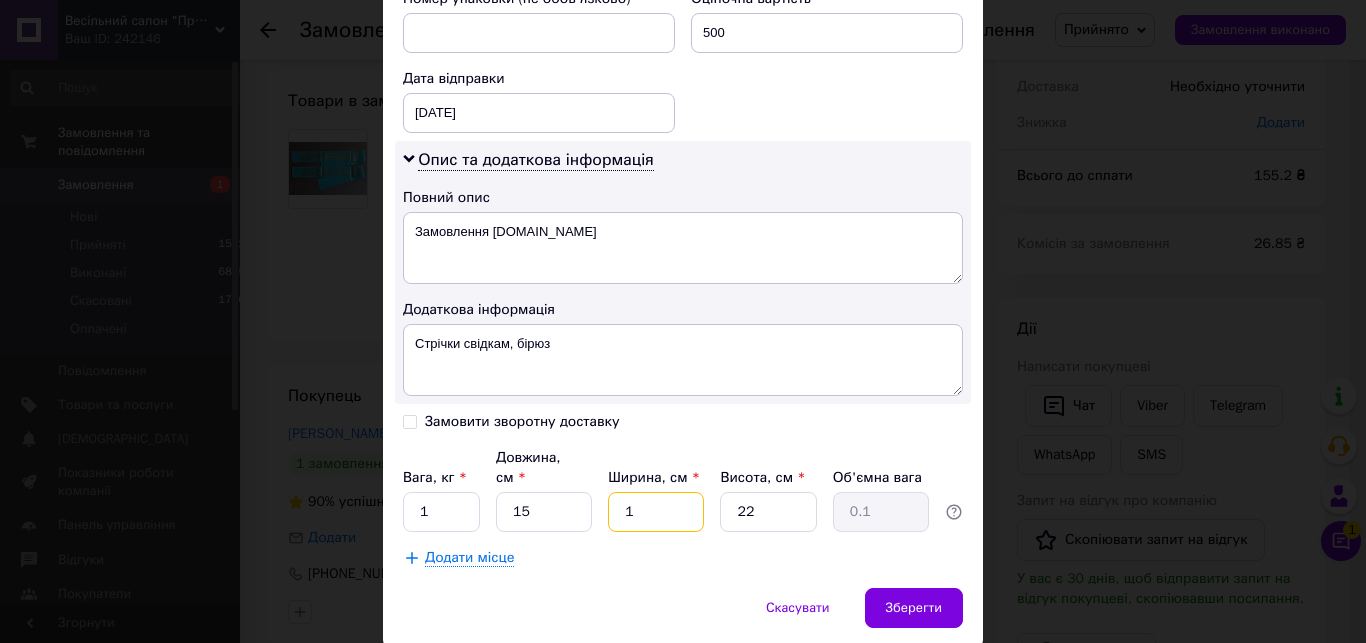 type on "10" 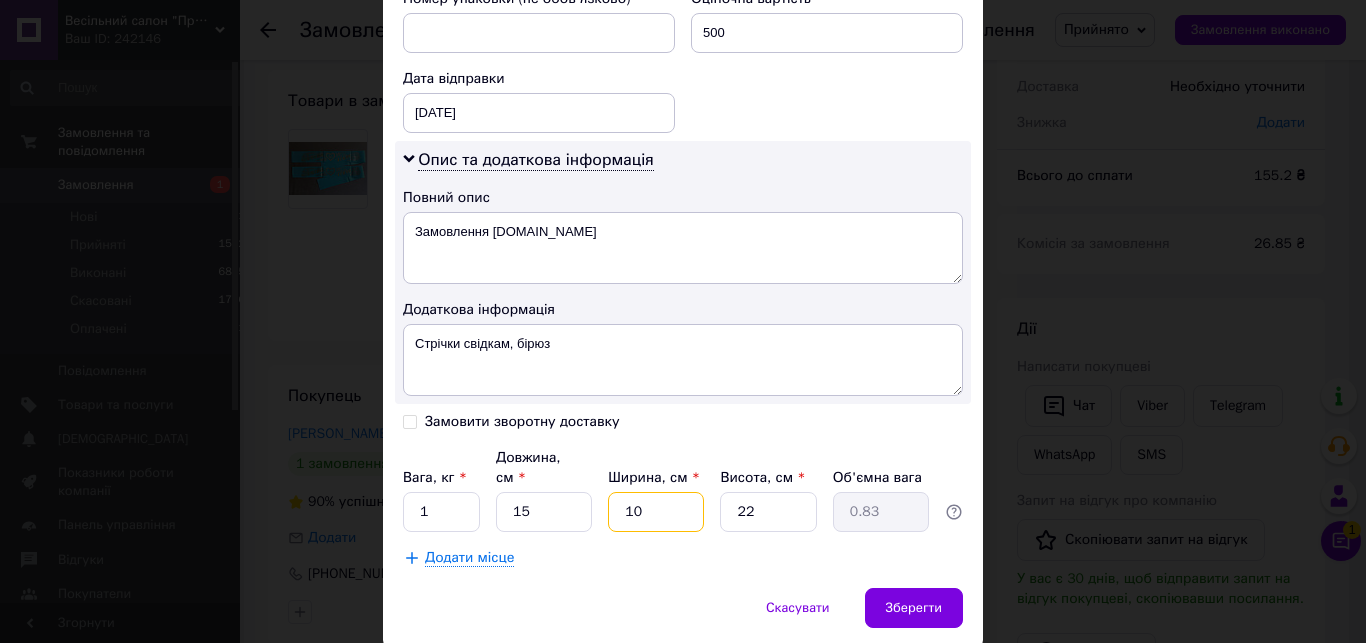 type on "10" 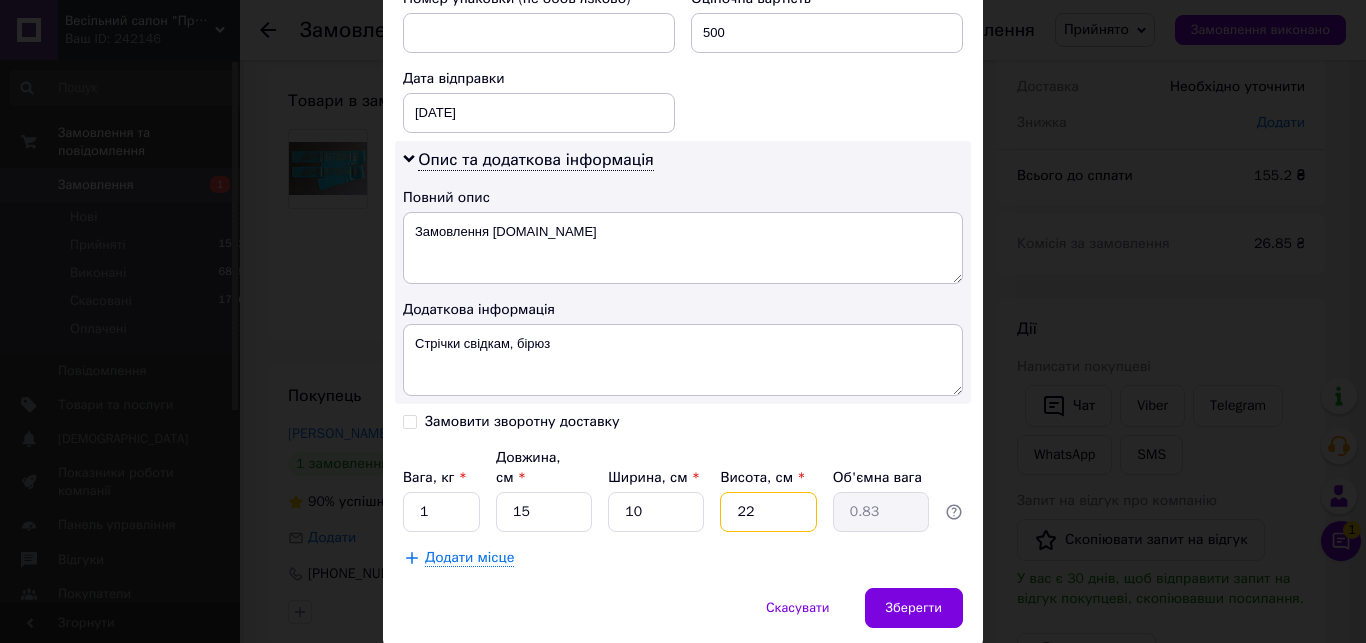type on "1" 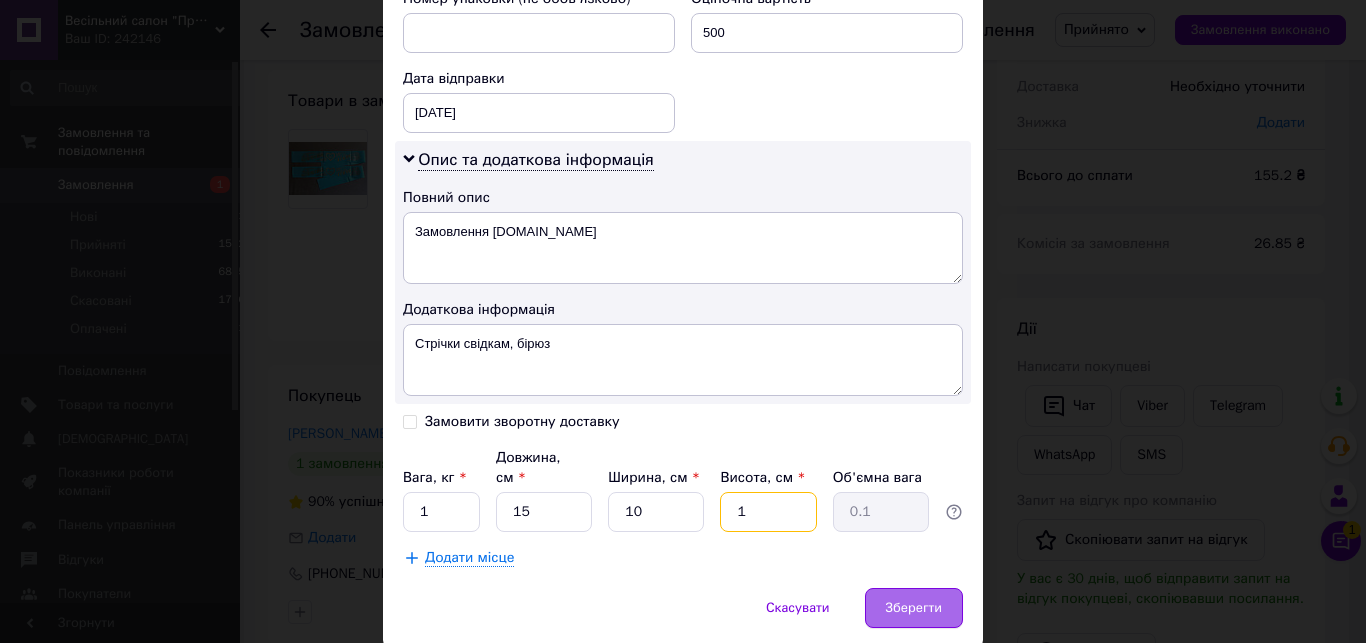 type on "1" 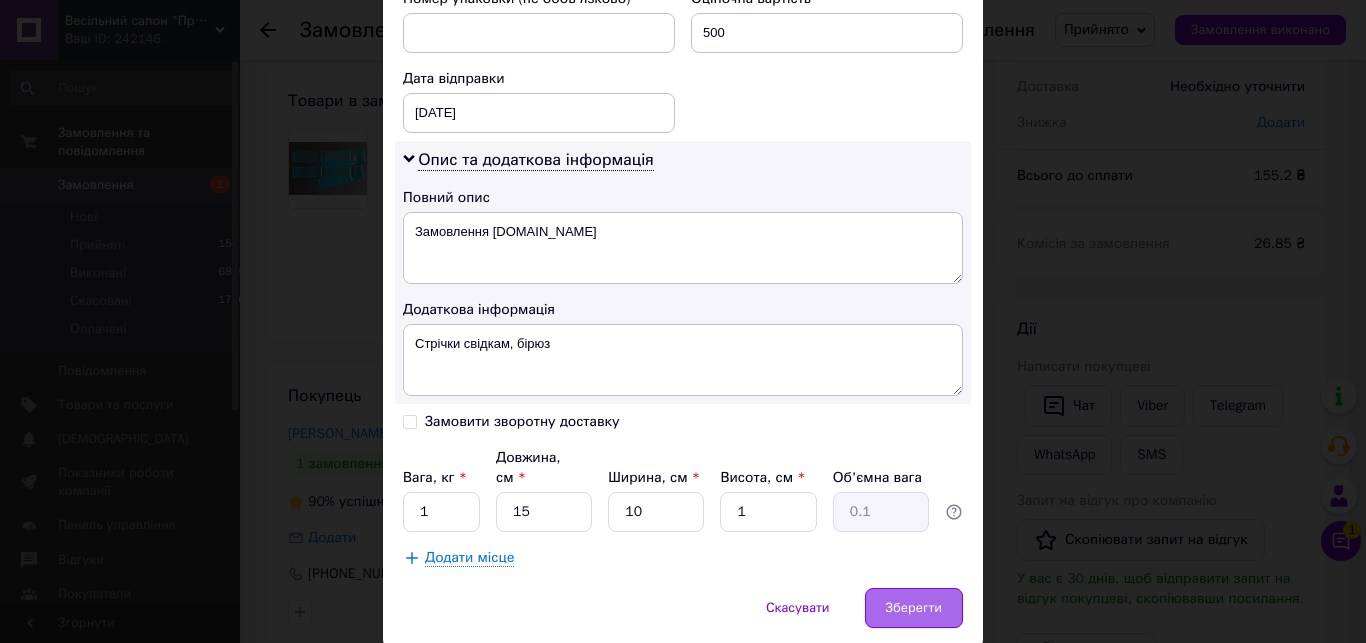 click on "Зберегти" at bounding box center [914, 608] 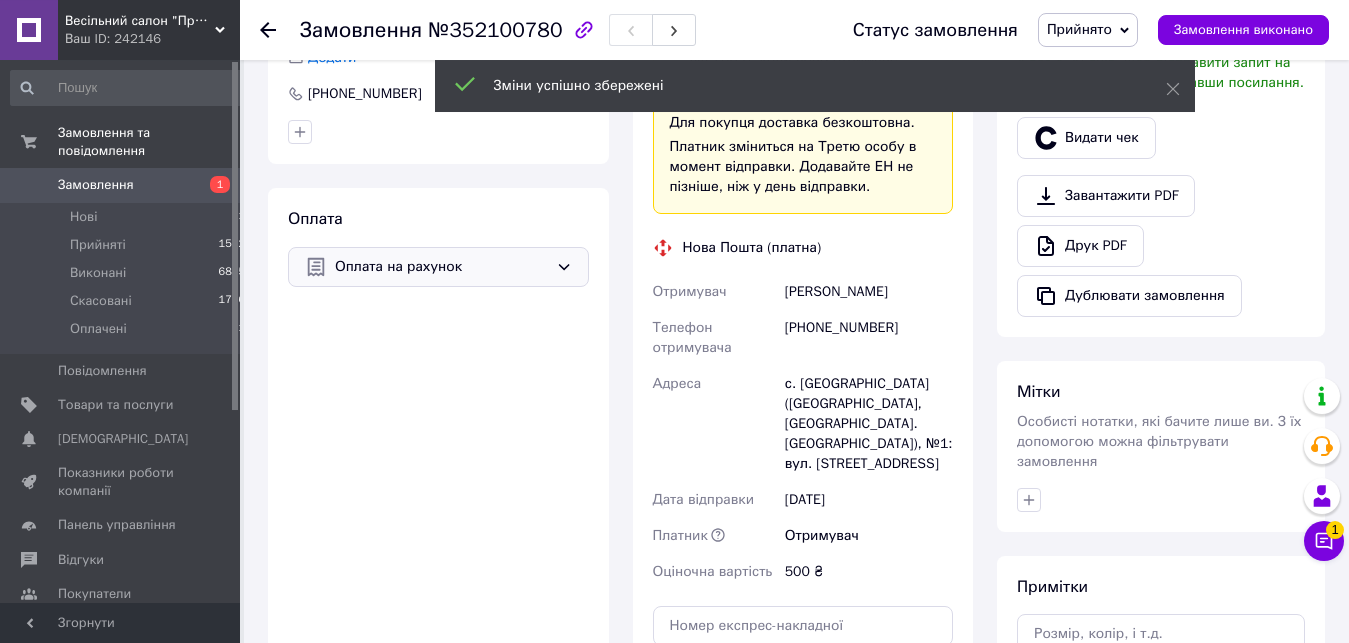 scroll, scrollTop: 714, scrollLeft: 0, axis: vertical 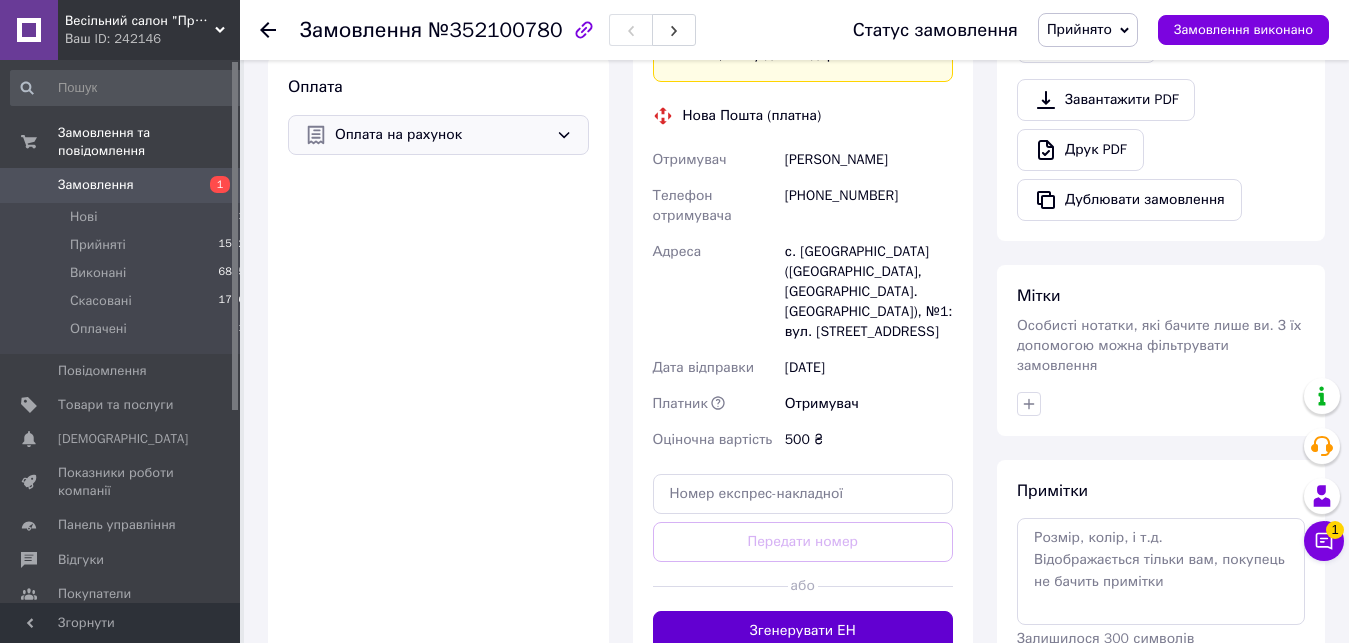 click on "Згенерувати ЕН" at bounding box center [803, 631] 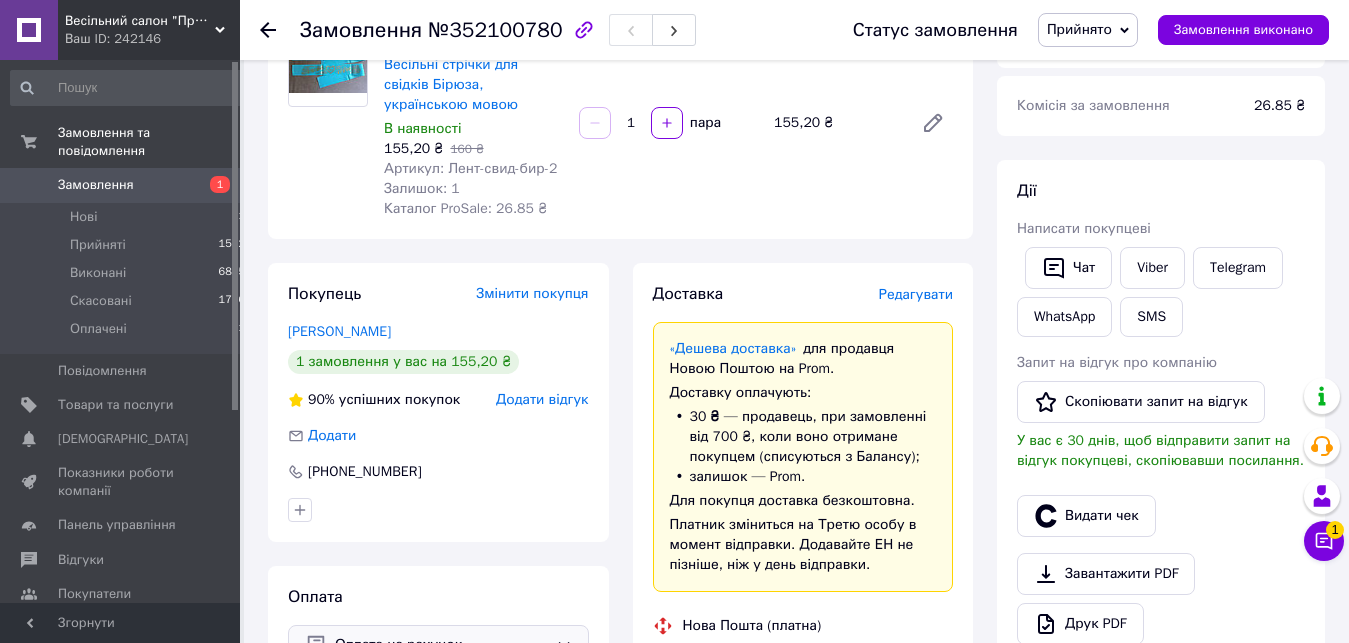 scroll, scrollTop: 0, scrollLeft: 0, axis: both 